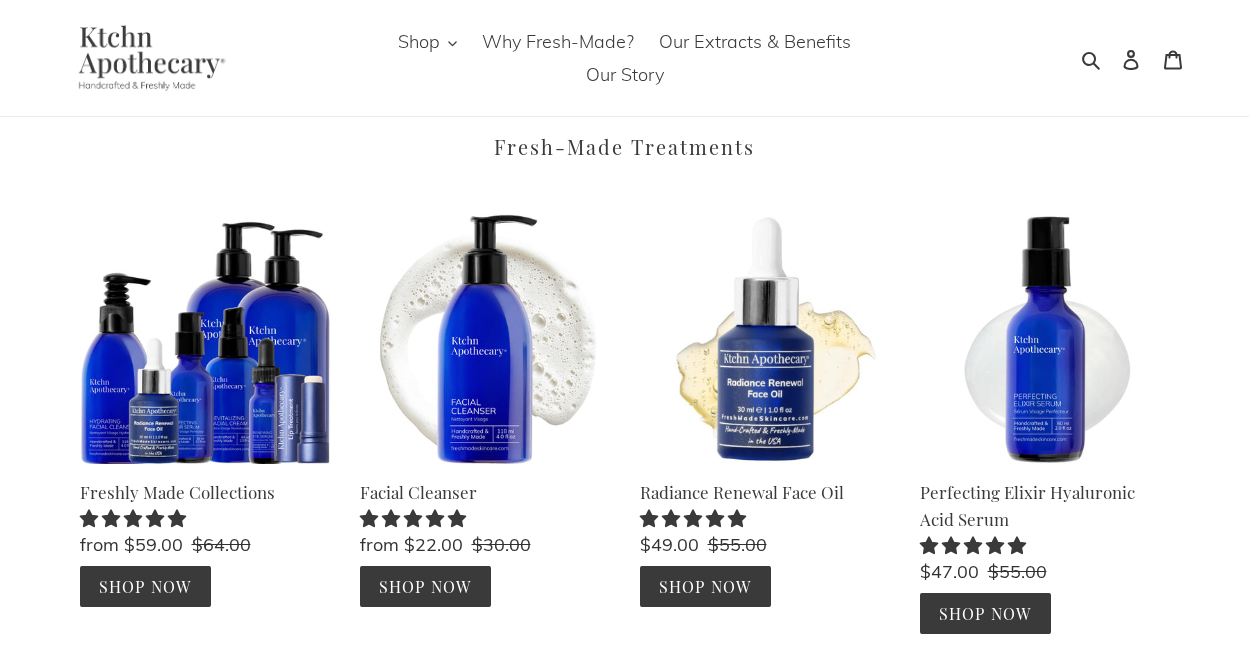 scroll, scrollTop: 0, scrollLeft: 0, axis: both 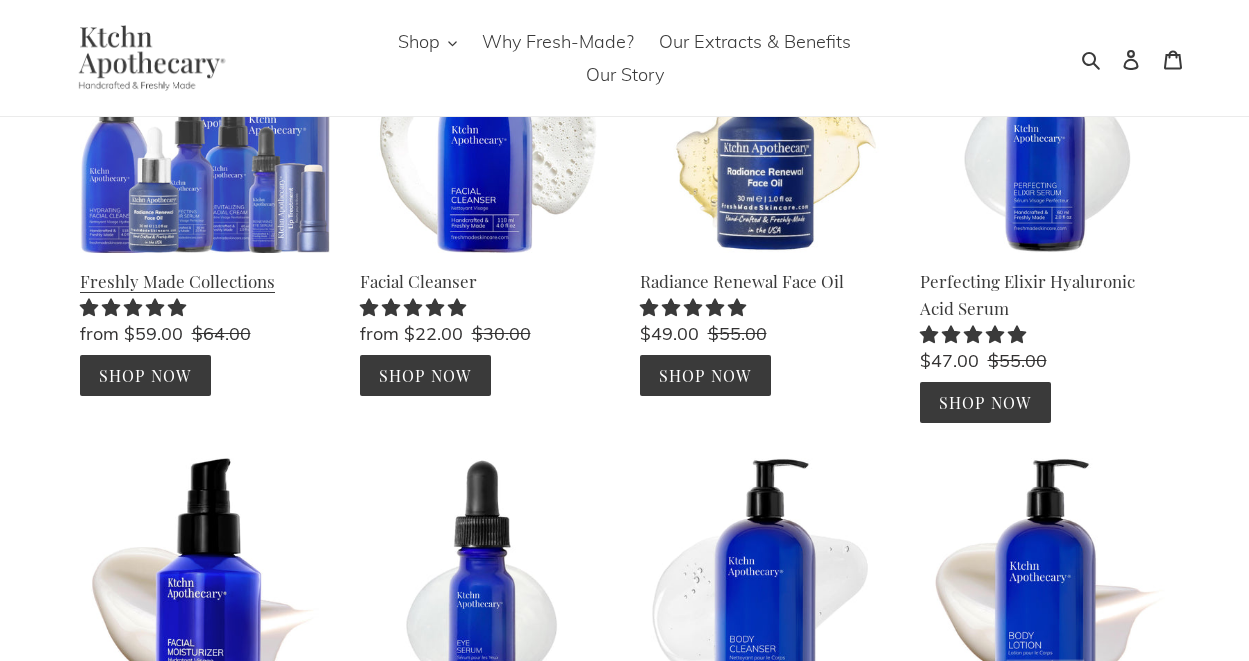 click on "Freshly Made Collections" at bounding box center (205, 199) 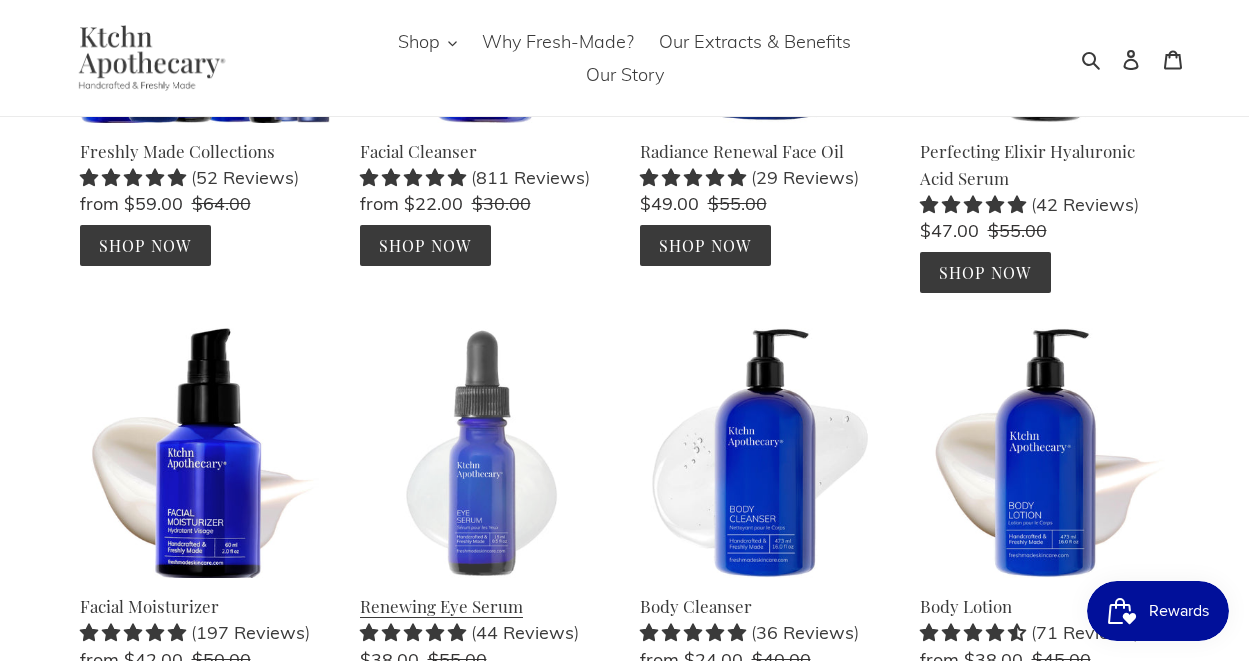 scroll, scrollTop: 382, scrollLeft: 0, axis: vertical 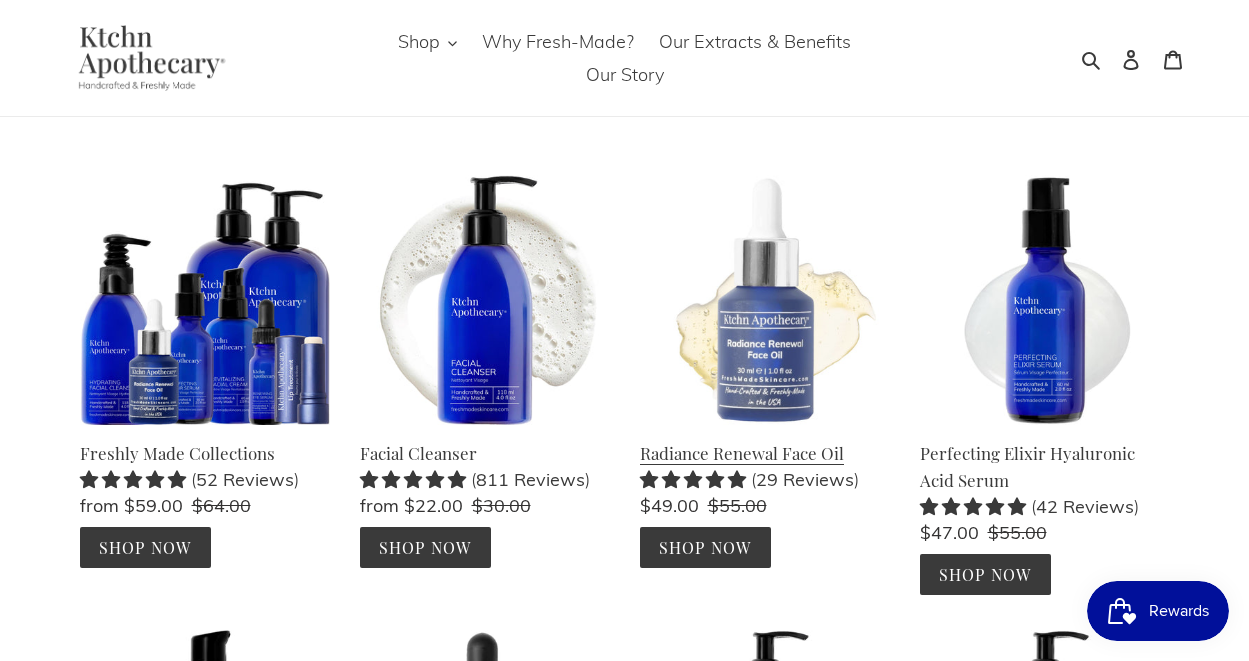 click on "Radiance Renewal Face Oil" at bounding box center [765, 371] 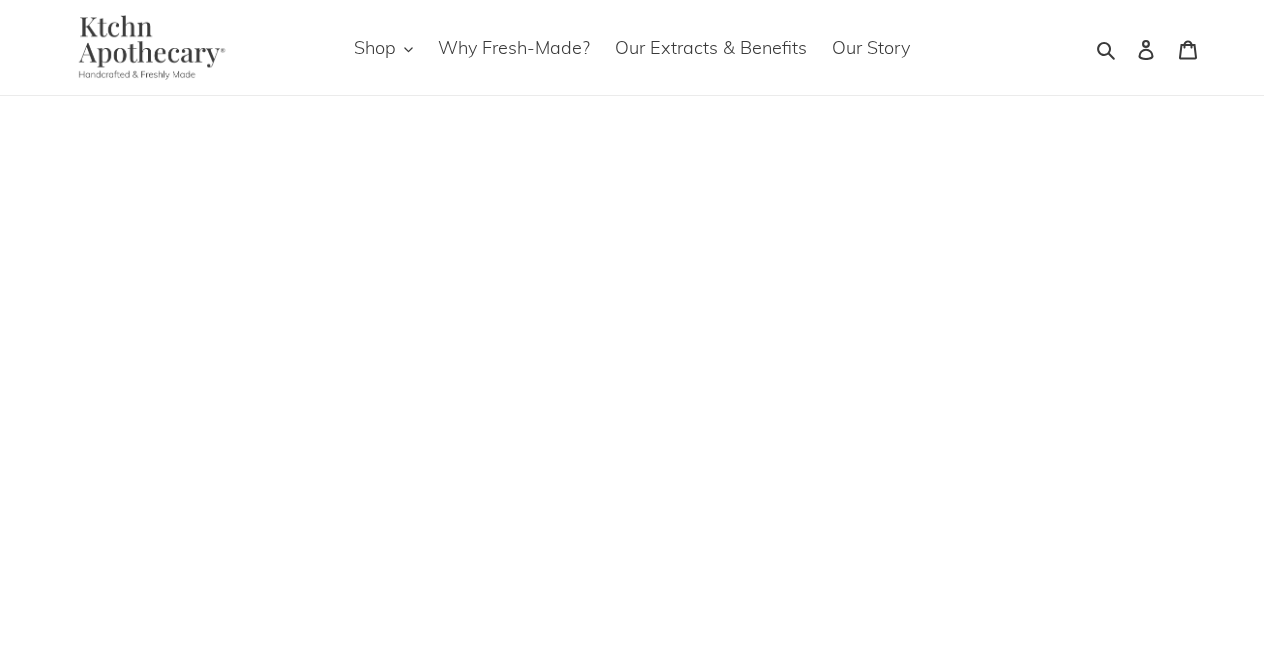 scroll, scrollTop: 0, scrollLeft: 0, axis: both 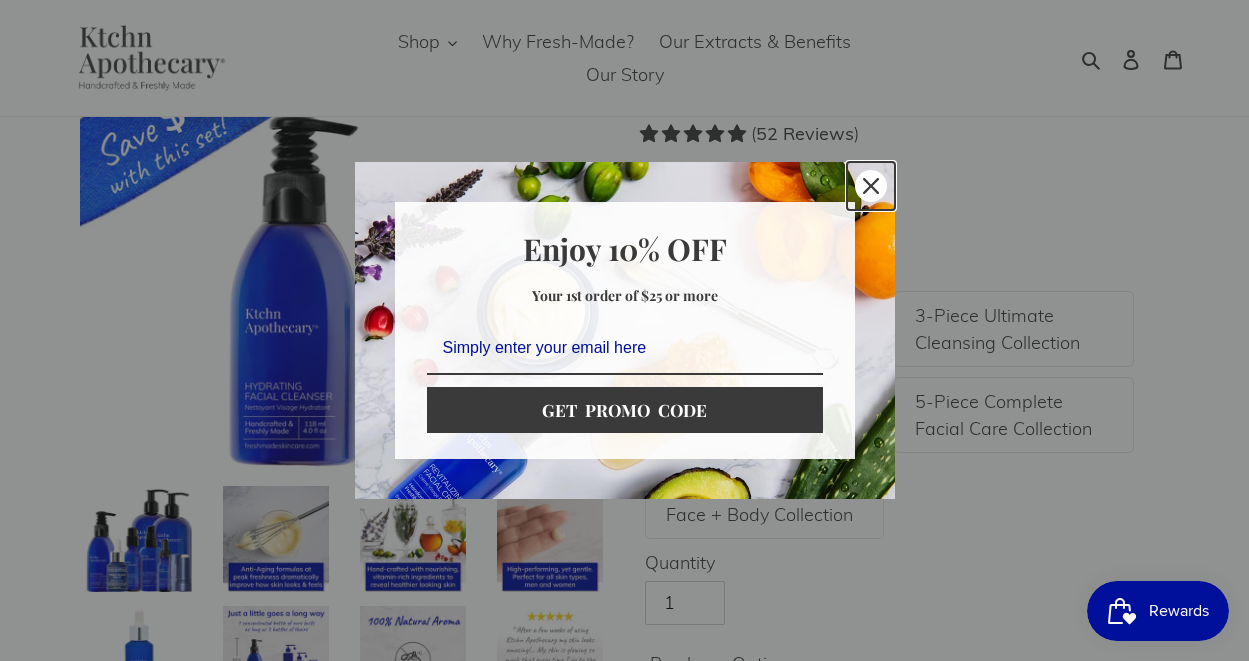 click 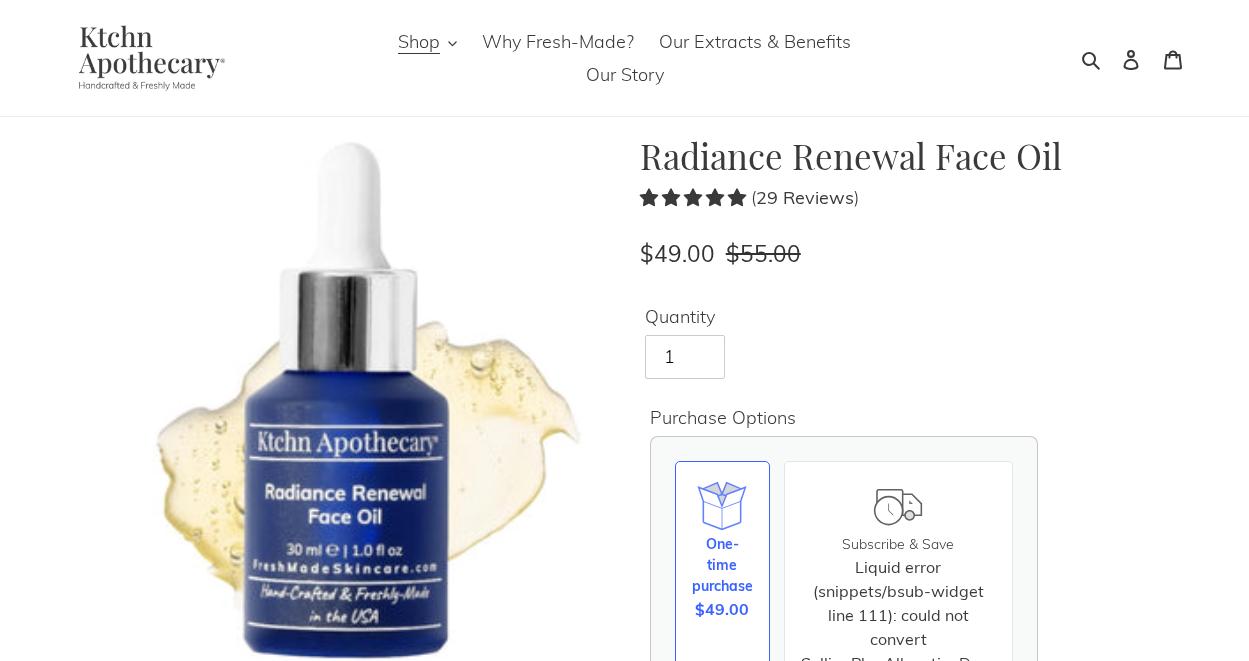 scroll, scrollTop: 0, scrollLeft: 0, axis: both 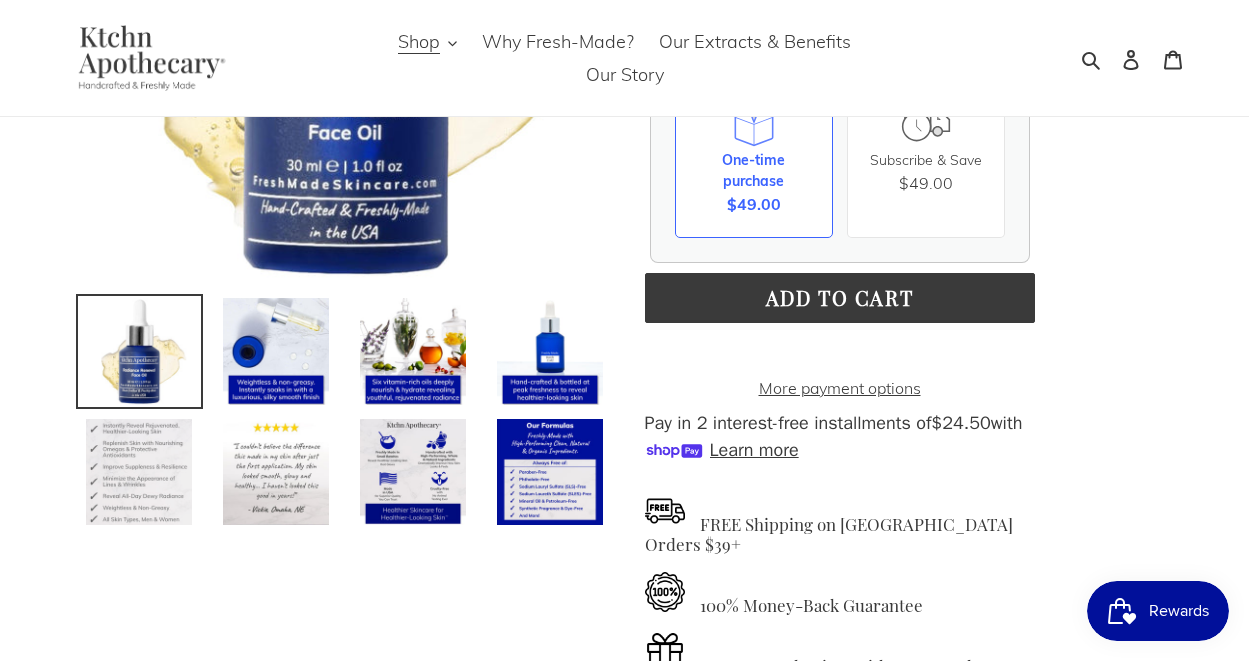 click at bounding box center (139, 472) 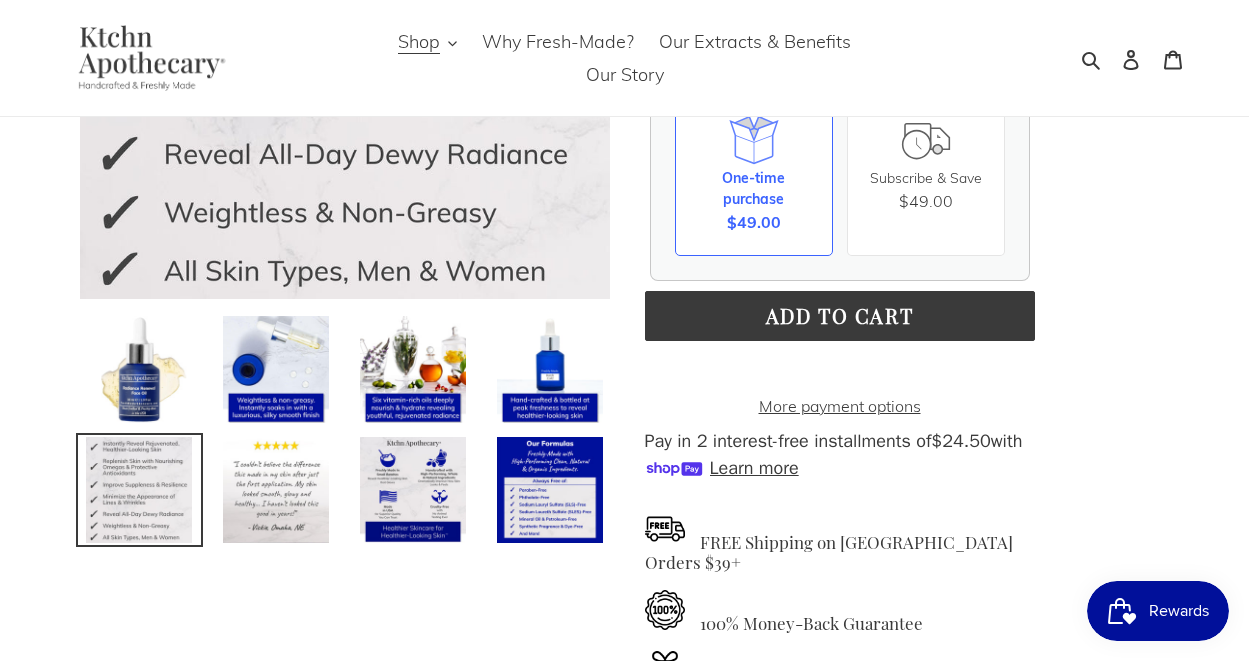 scroll, scrollTop: 393, scrollLeft: 0, axis: vertical 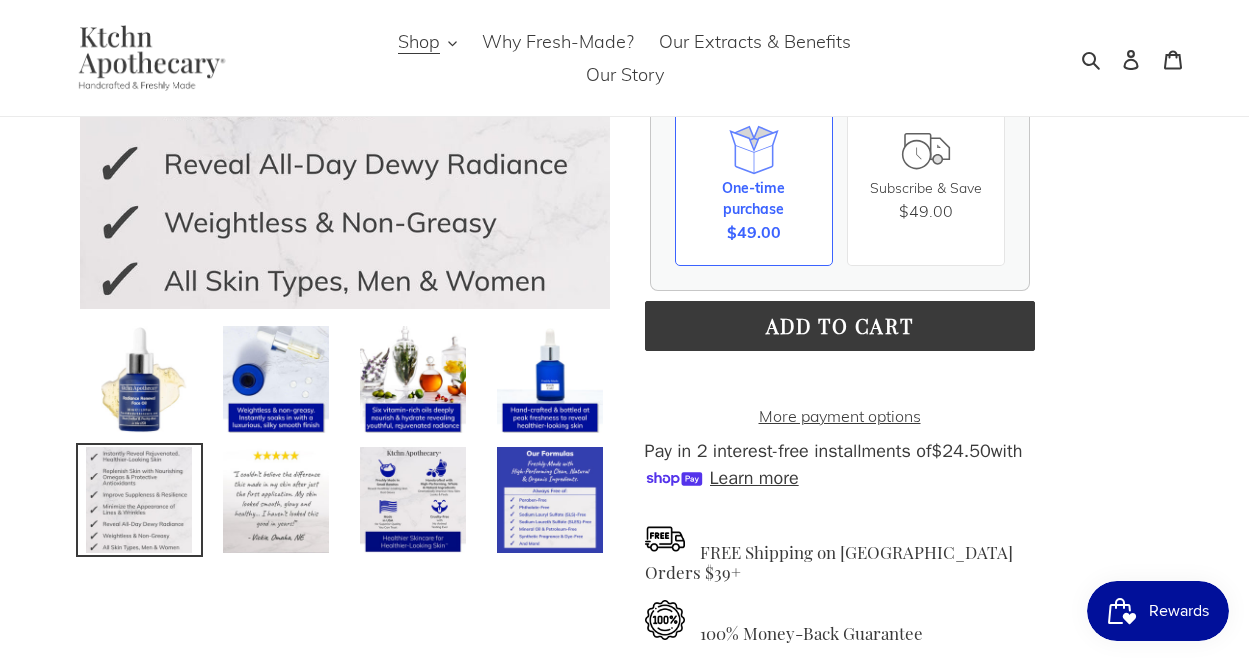 click at bounding box center (550, 500) 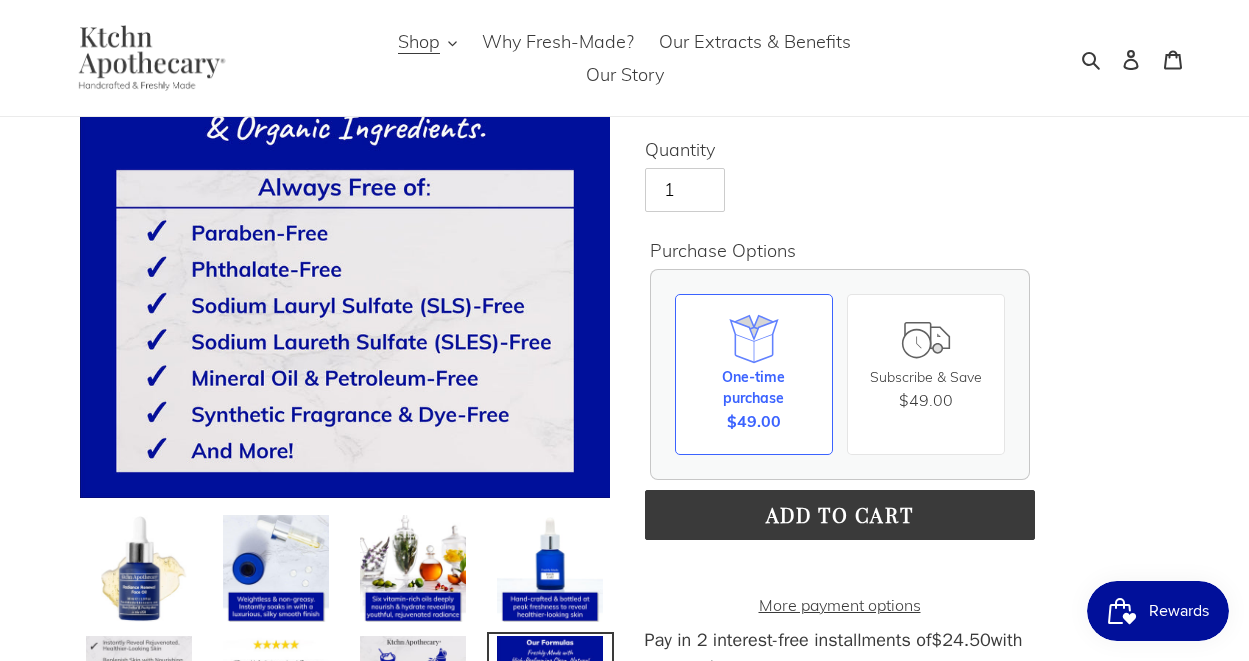 scroll, scrollTop: 0, scrollLeft: 0, axis: both 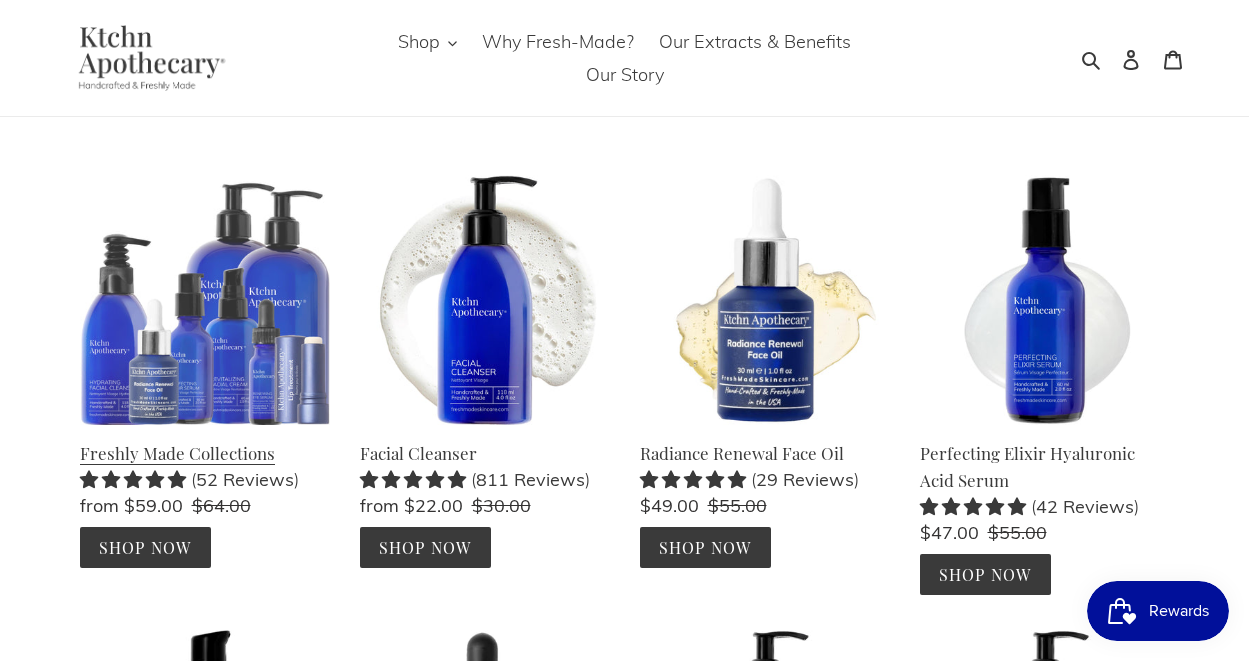 click on "Freshly Made Collections" at bounding box center [205, 371] 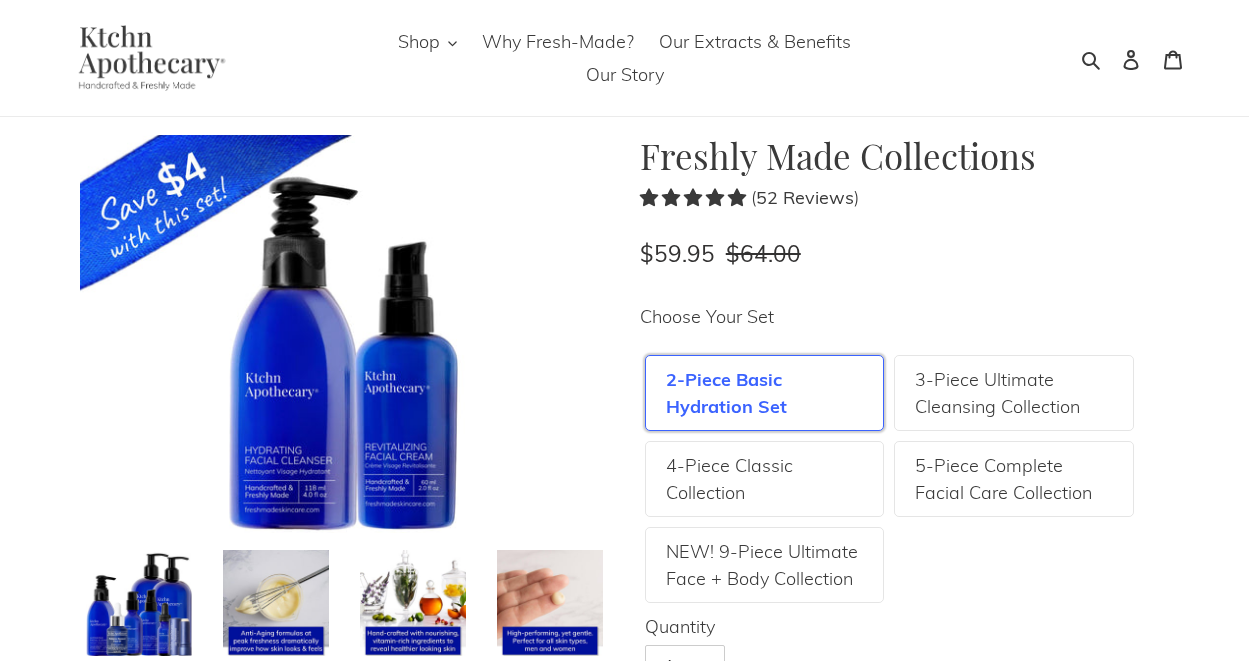 scroll, scrollTop: 0, scrollLeft: 0, axis: both 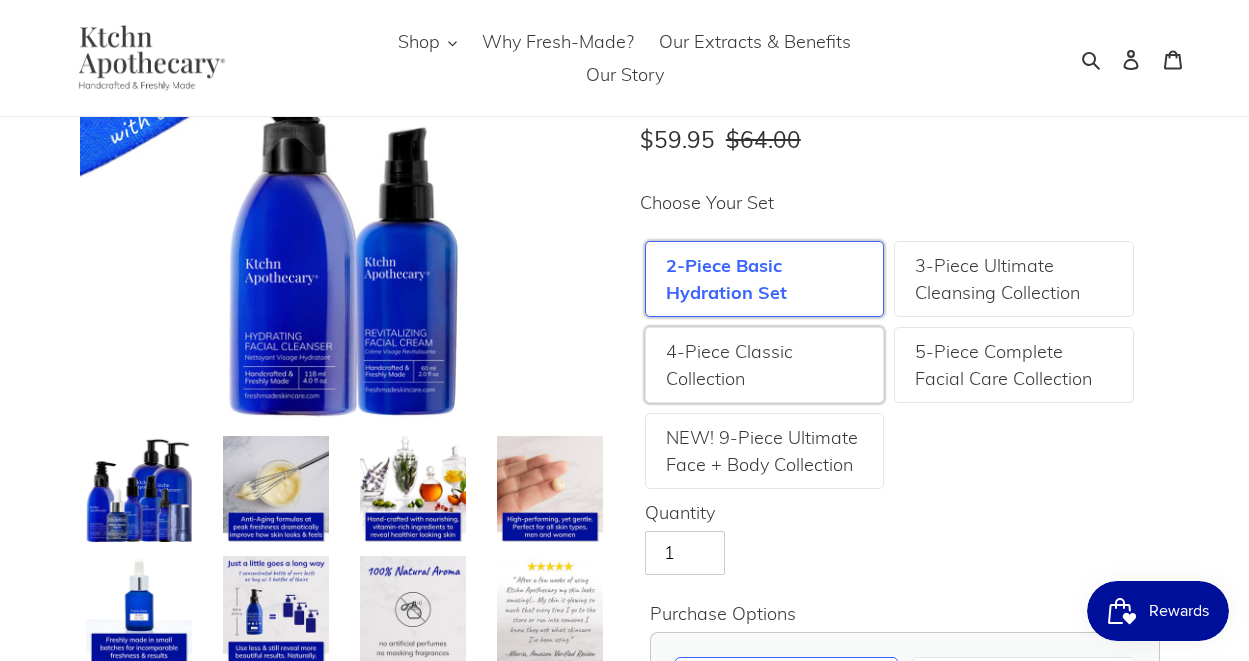 click on "4-Piece Classic Collection" at bounding box center [765, 365] 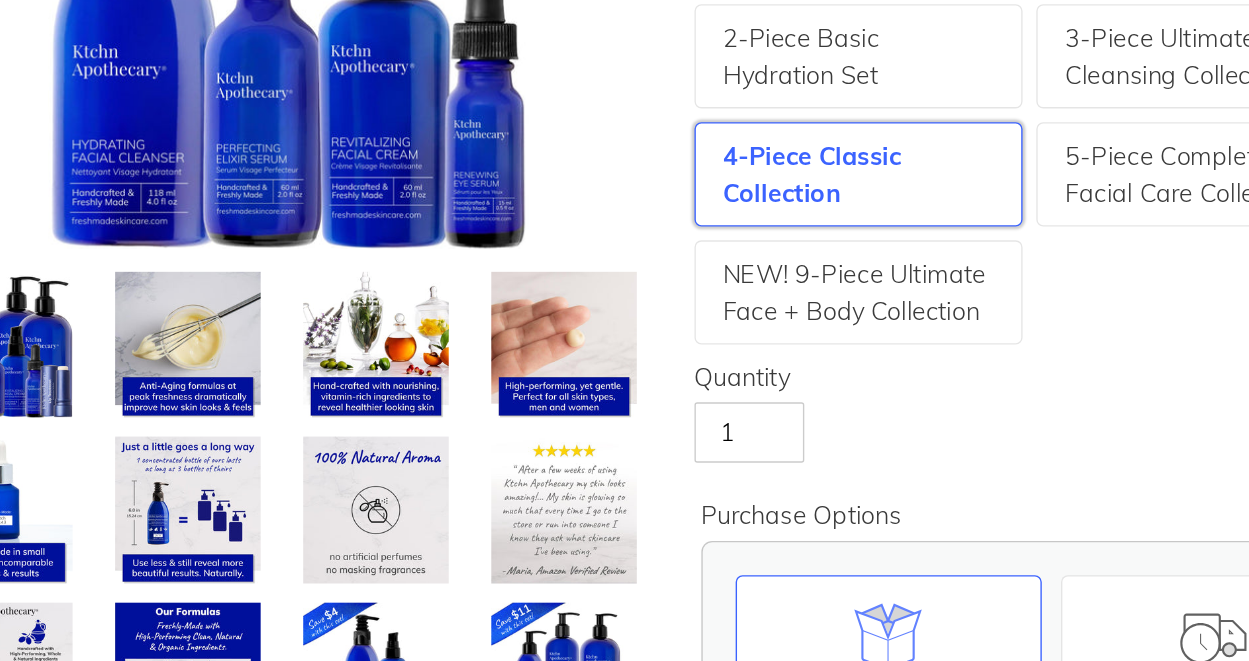 scroll, scrollTop: 211, scrollLeft: 0, axis: vertical 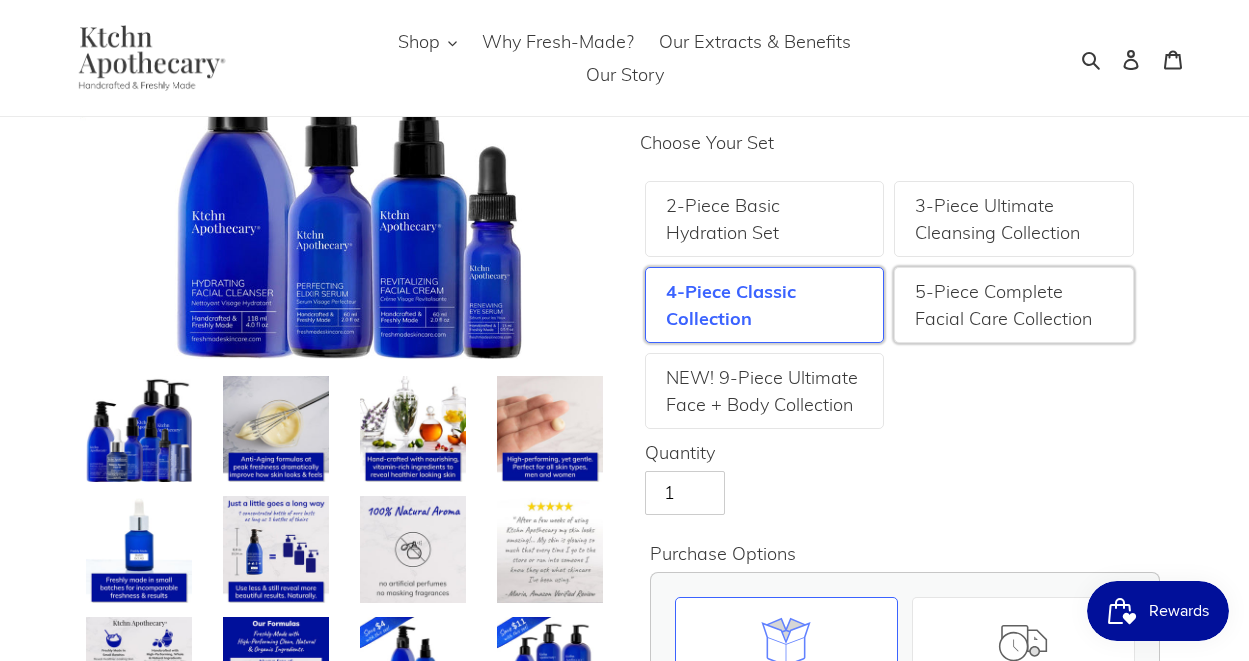 click on "5-Piece Complete Facial Care Collection" at bounding box center [1014, 305] 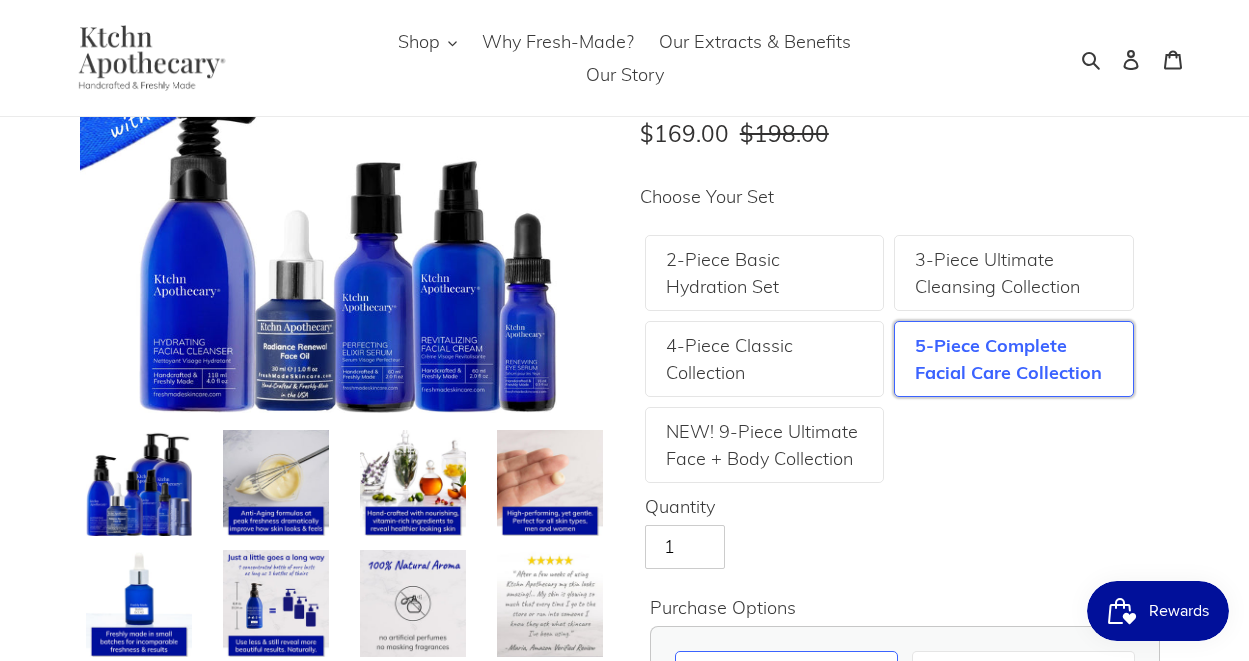 scroll, scrollTop: 160, scrollLeft: 0, axis: vertical 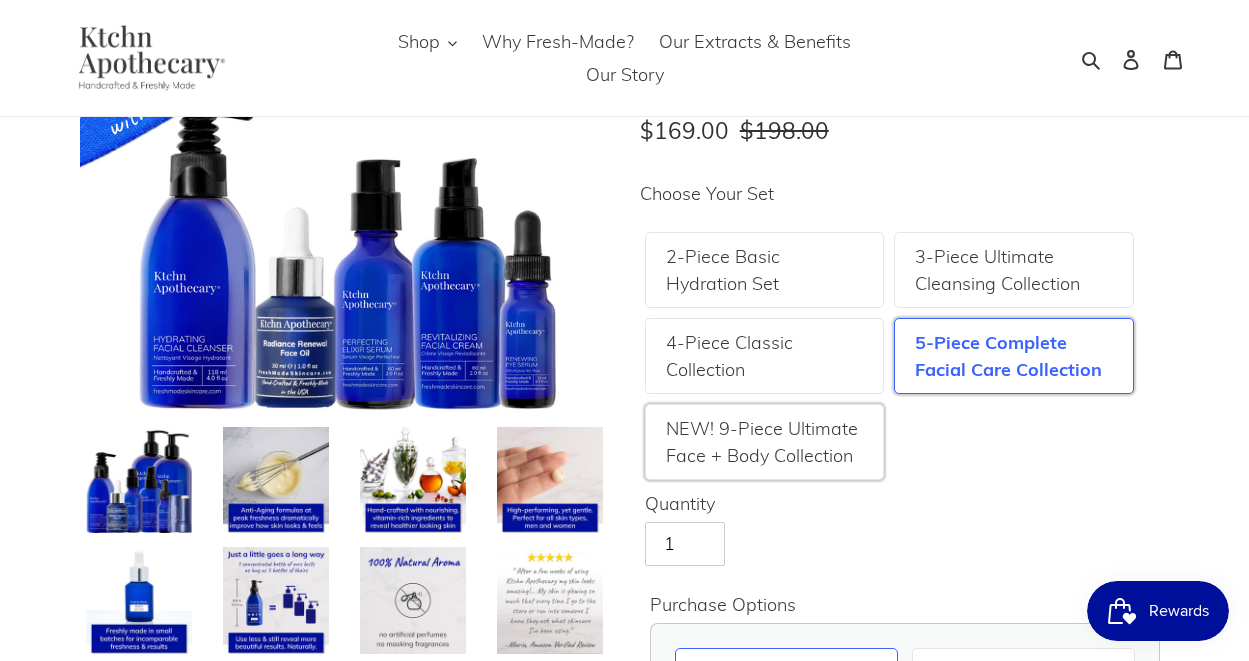 click on "NEW! 9-Piece Ultimate Face + Body Collection" at bounding box center (765, 442) 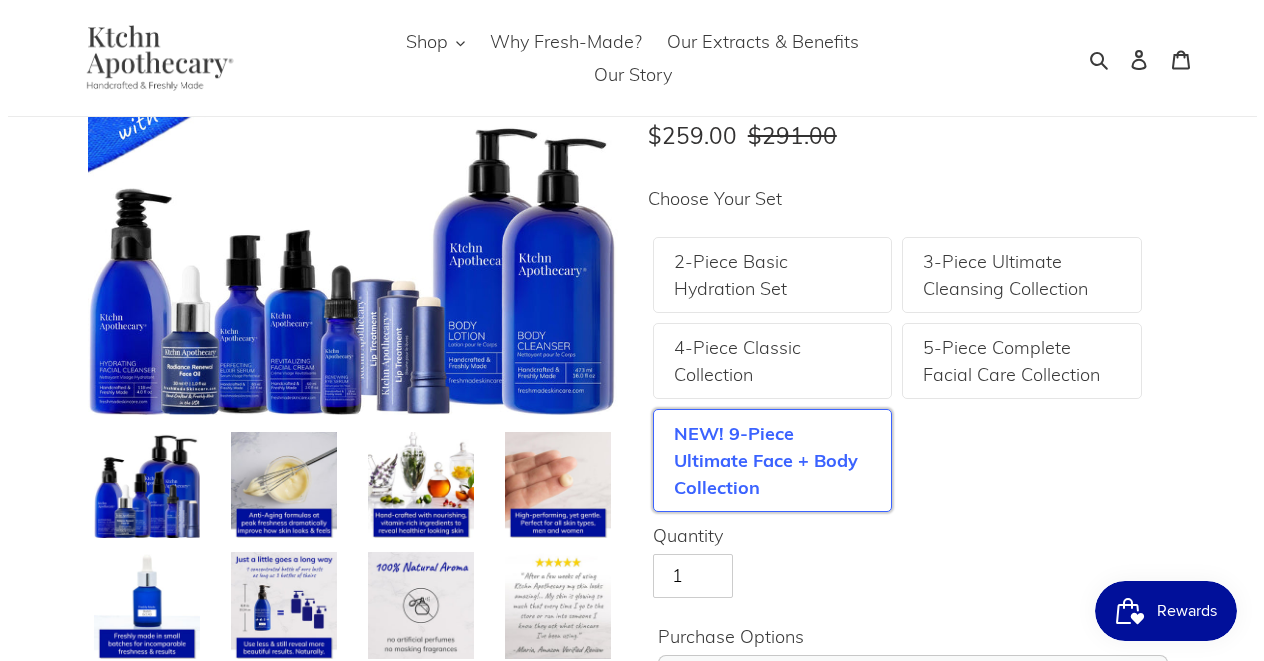 scroll, scrollTop: 0, scrollLeft: 0, axis: both 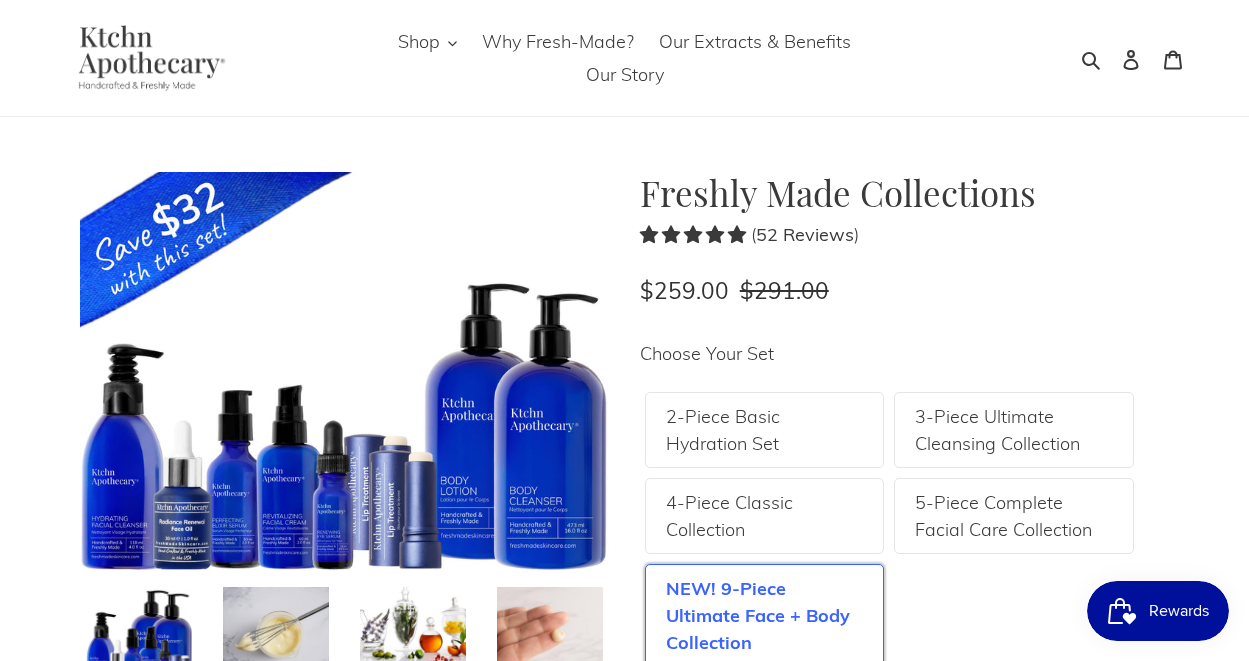 click on "Shop
Freshly Made Collections & Sets
Facial Cleanser
Radiance Renewal Face Oil
Perfecting Elixir Hyaluronic Acid Serum
Facial Moisturizer
Renewing Eye Serum
Lip Treatment Body Lotion" at bounding box center (625, 58) 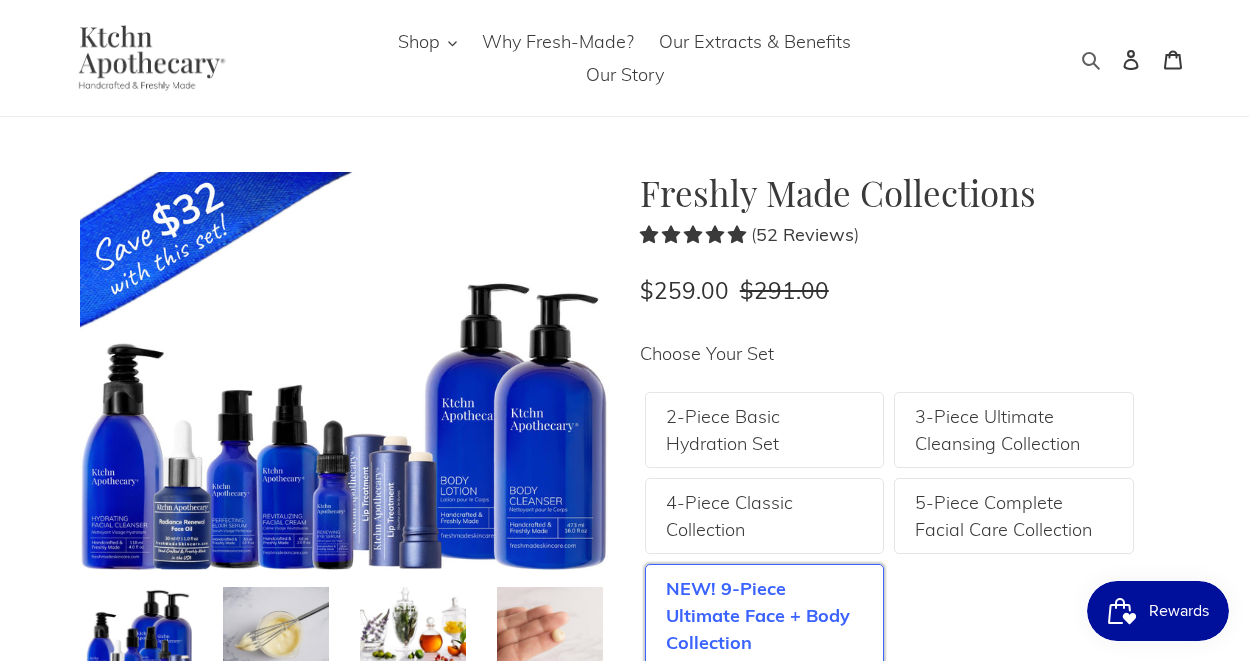 click 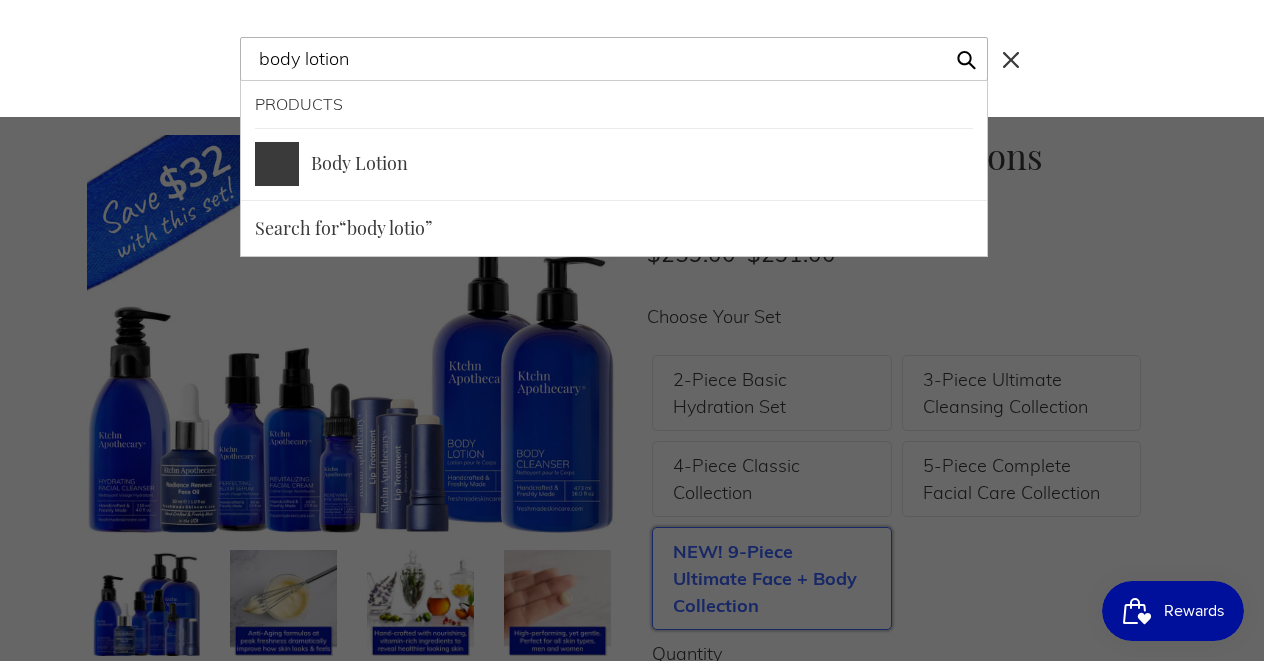 type on "body lotion" 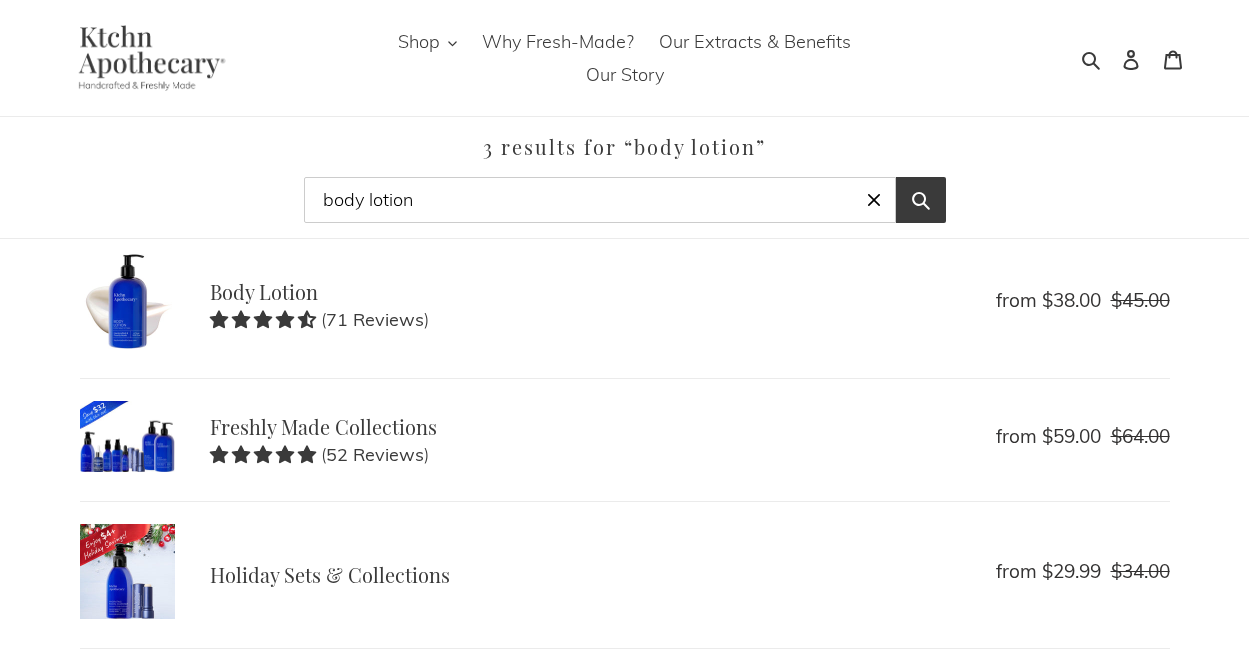 scroll, scrollTop: 0, scrollLeft: 0, axis: both 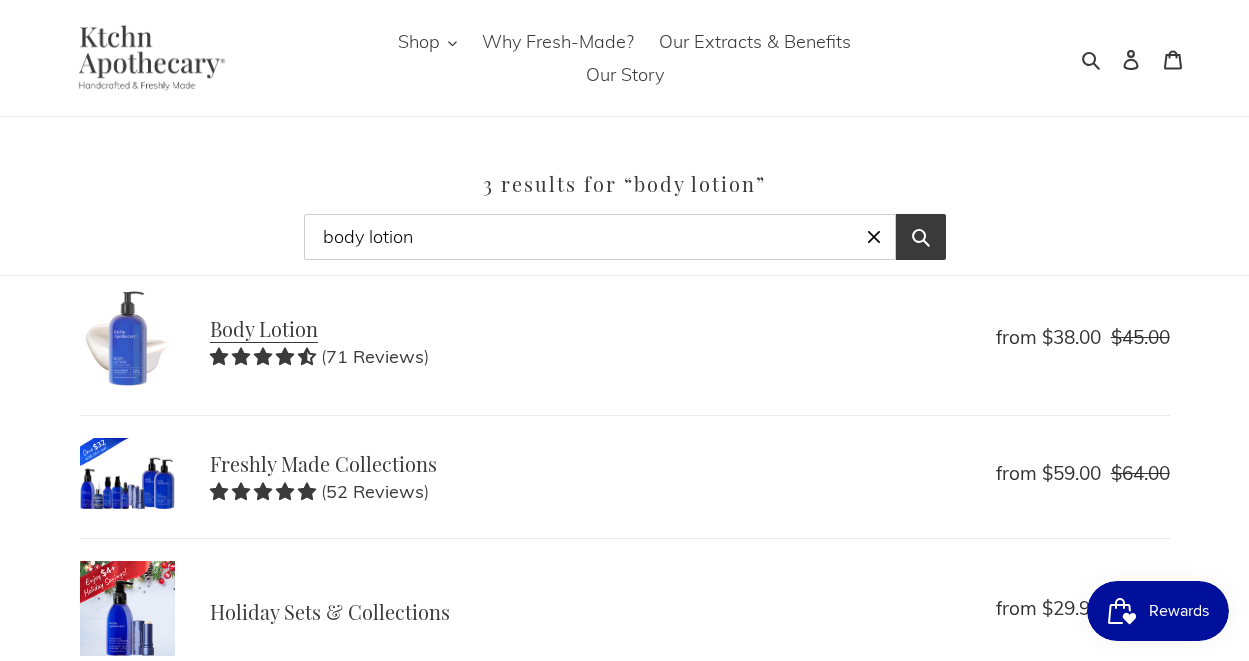 click on "Body Lotion" at bounding box center [625, 342] 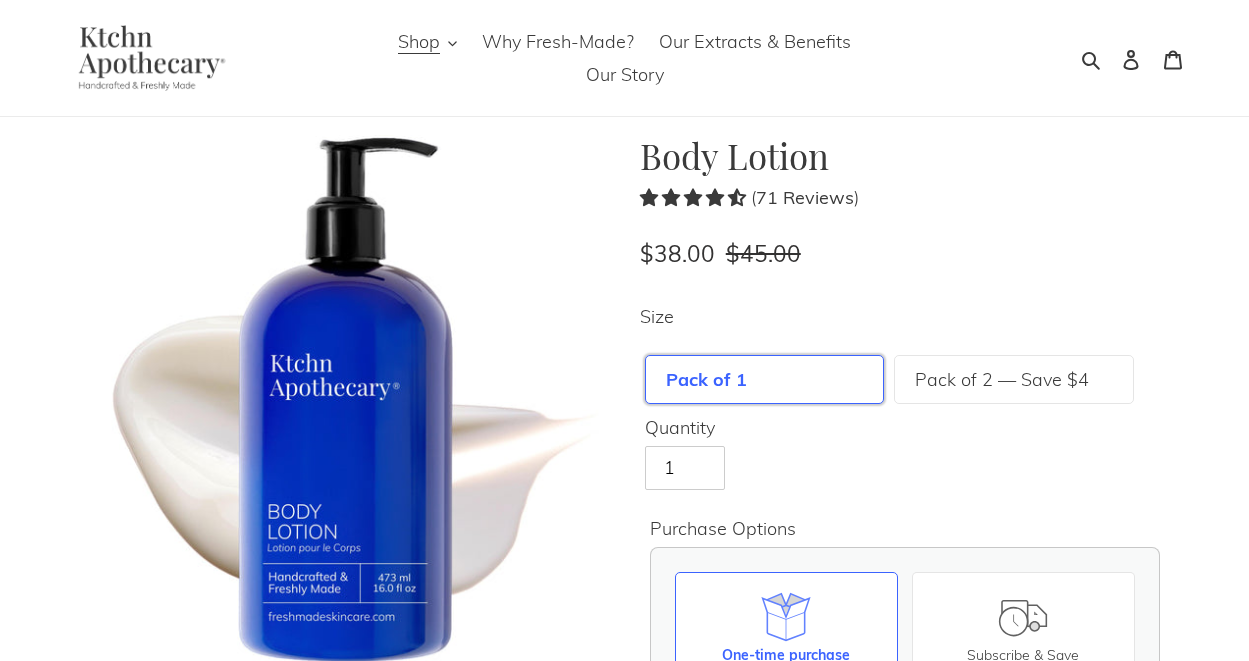 scroll, scrollTop: 0, scrollLeft: 0, axis: both 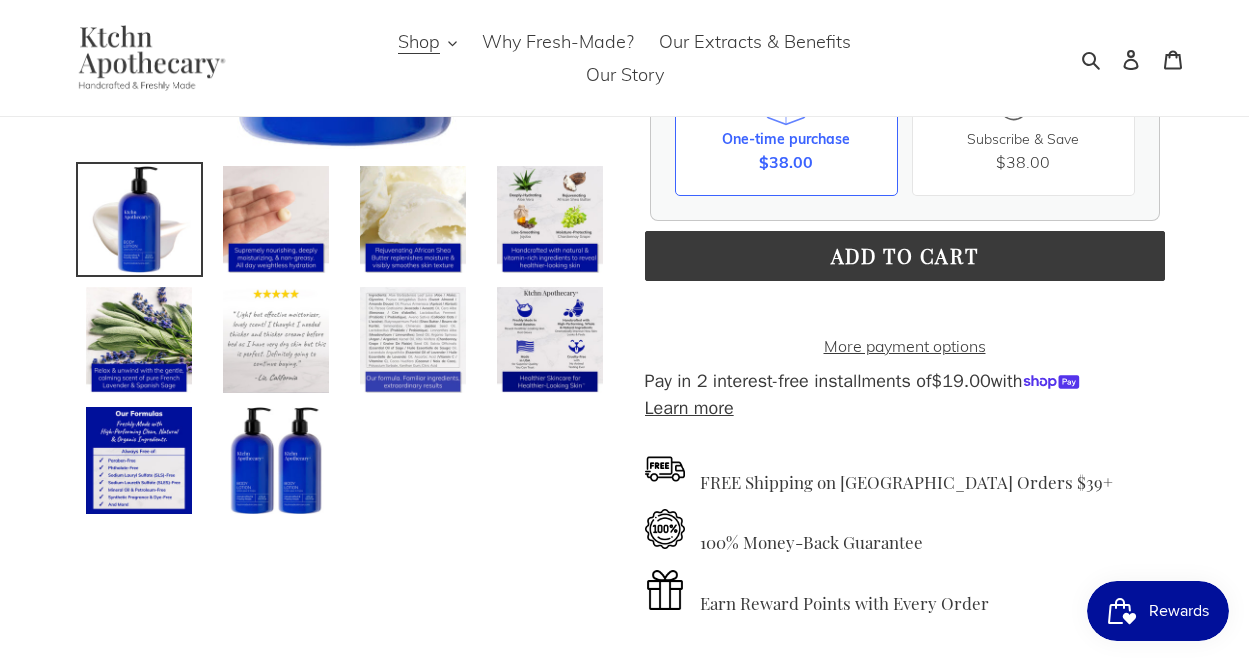 click at bounding box center [413, 340] 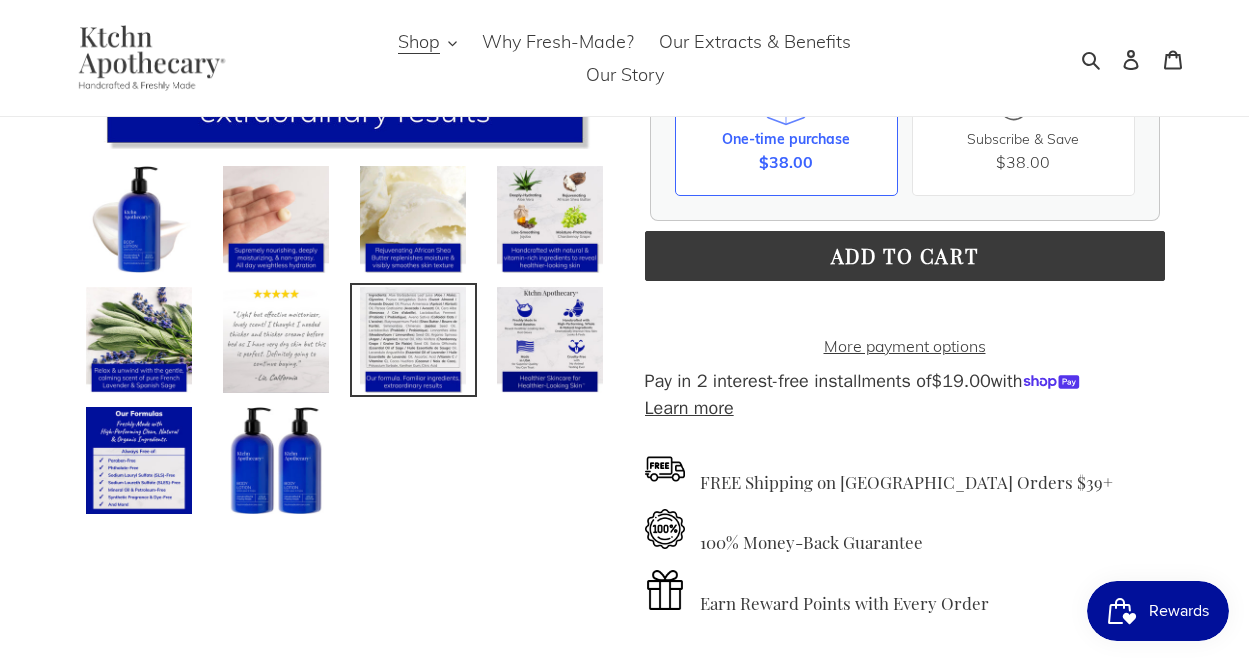 click at bounding box center (413, 340) 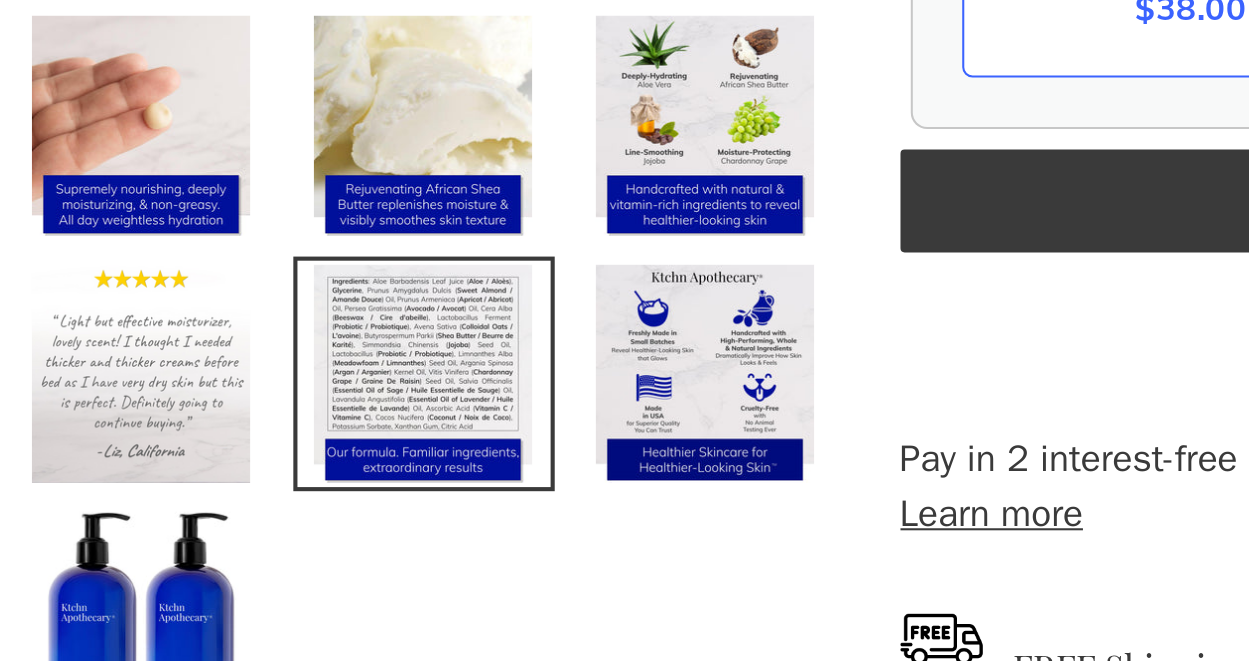 click at bounding box center (413, 340) 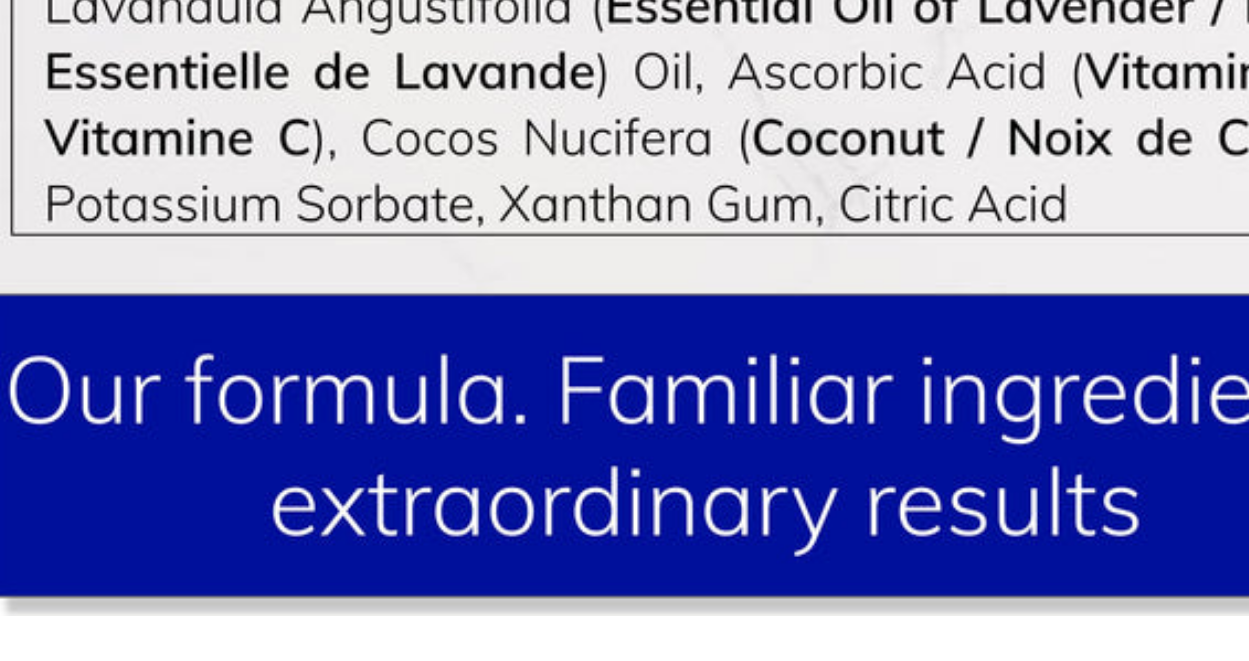 scroll, scrollTop: 58, scrollLeft: 0, axis: vertical 